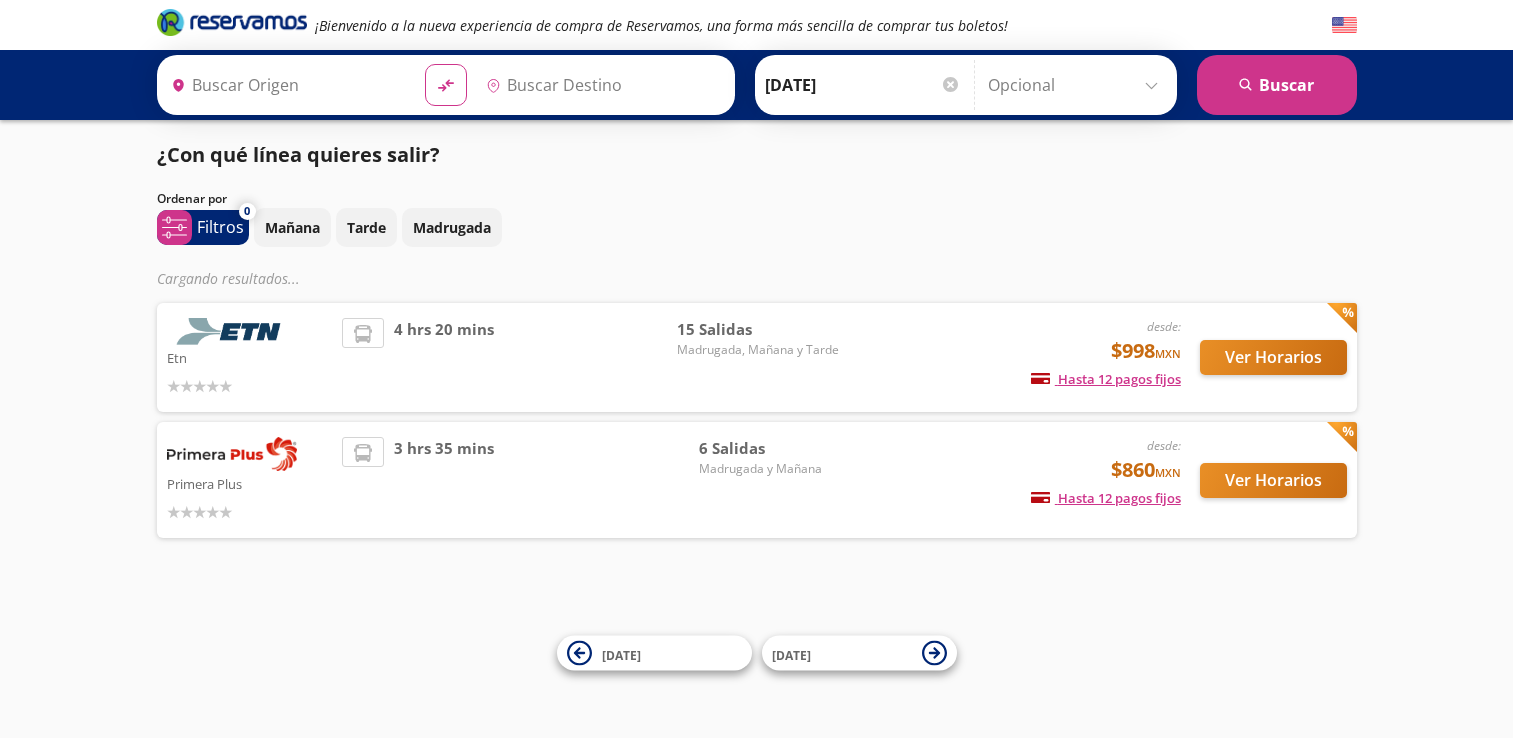 scroll, scrollTop: 0, scrollLeft: 0, axis: both 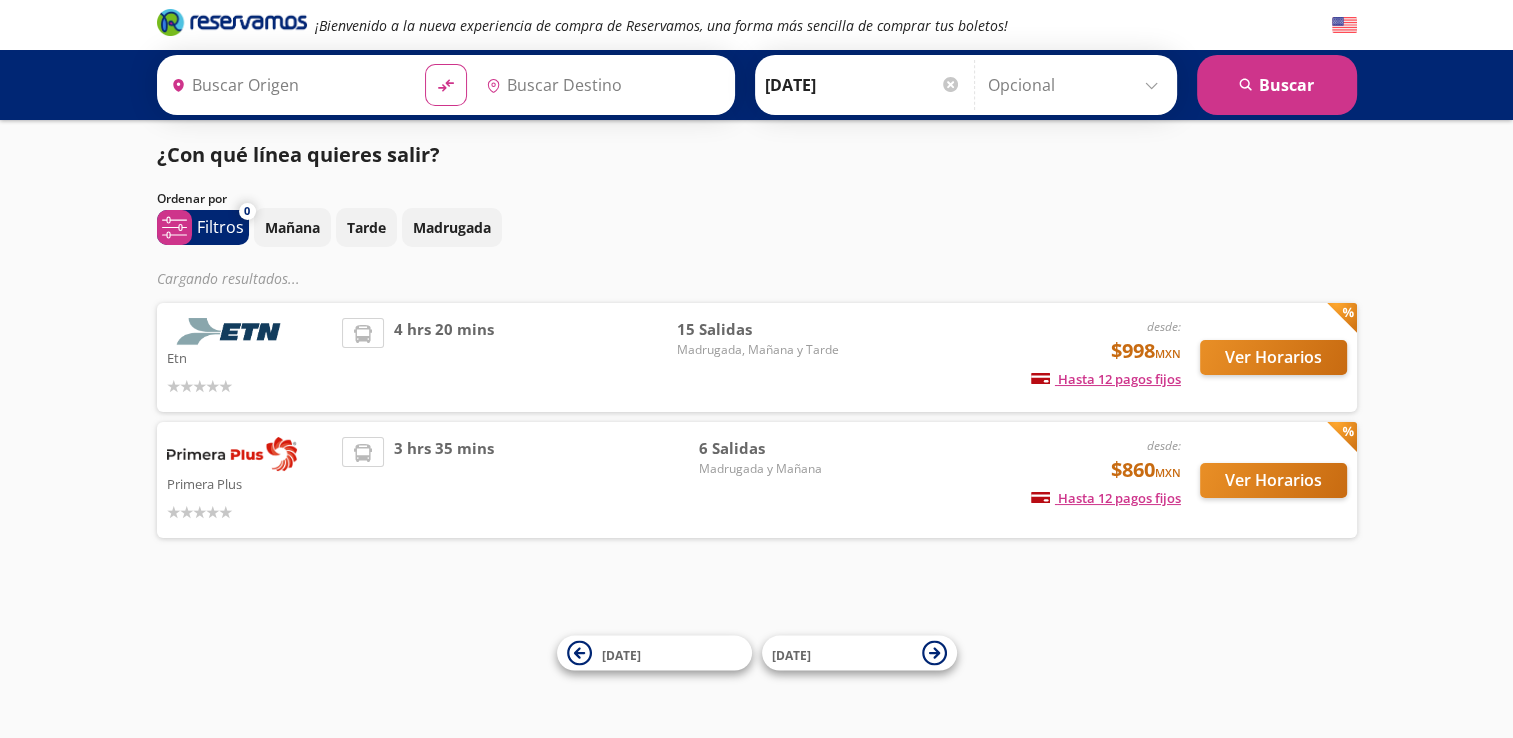 type on "[GEOGRAPHIC_DATA], [GEOGRAPHIC_DATA]" 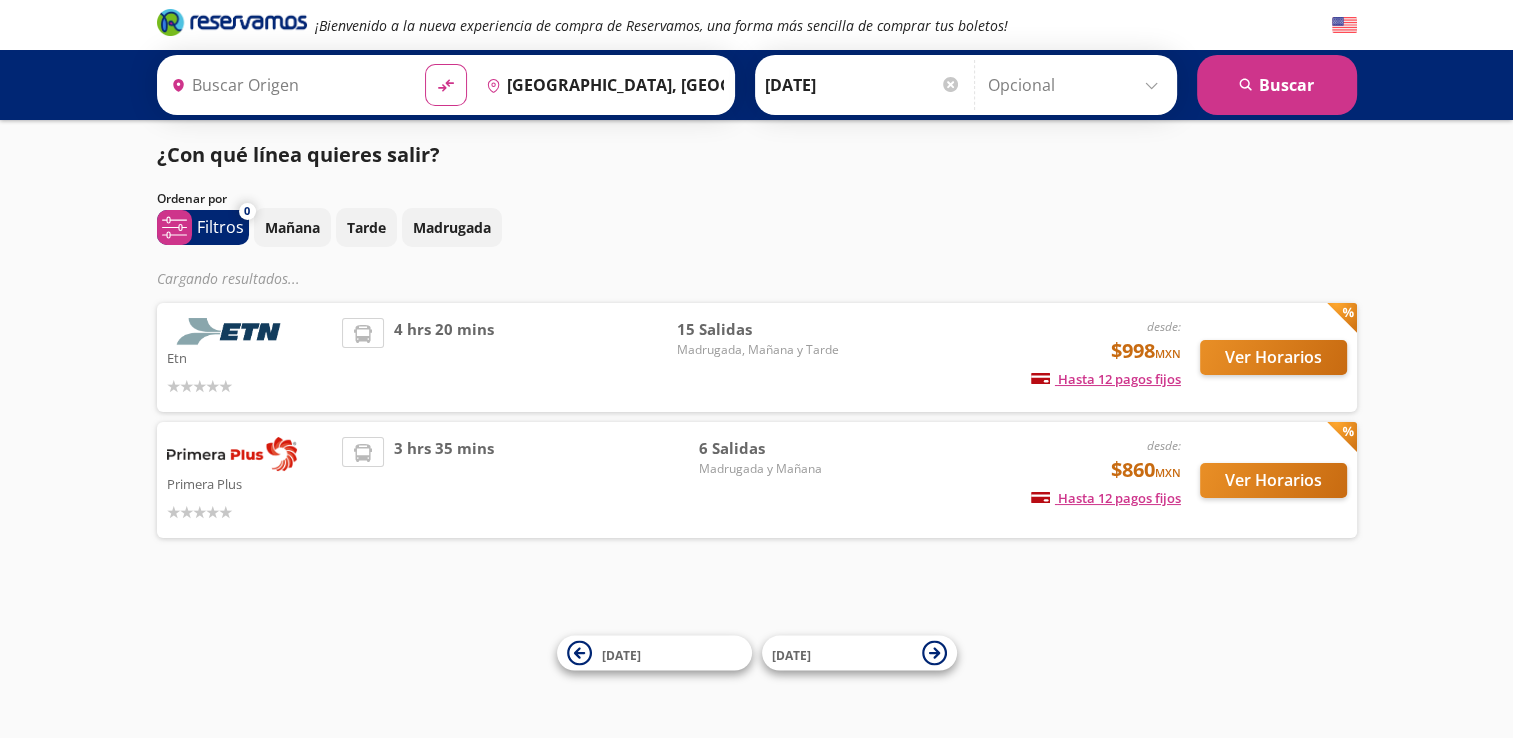 type on "Central Zapopan, [GEOGRAPHIC_DATA]" 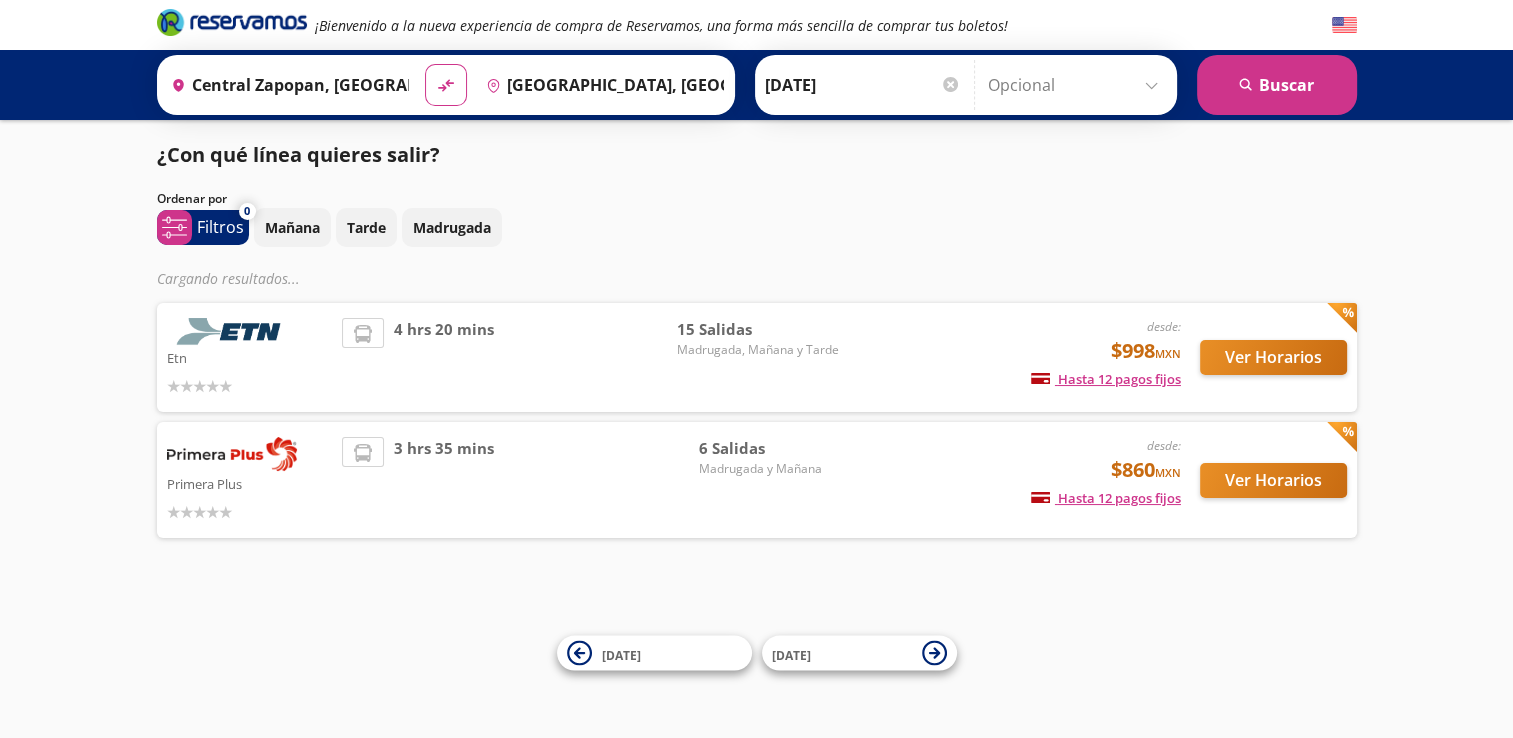 scroll, scrollTop: 0, scrollLeft: 0, axis: both 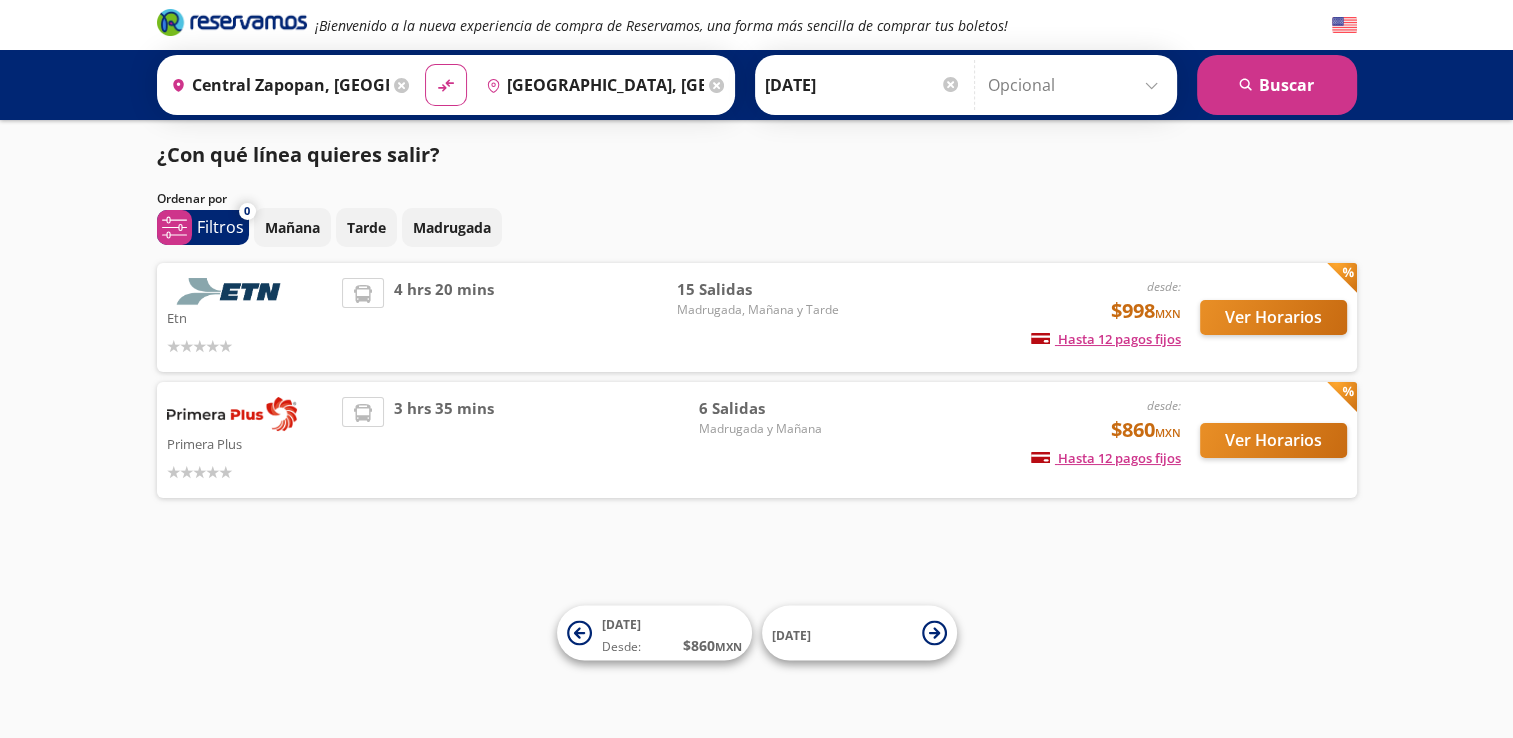 click 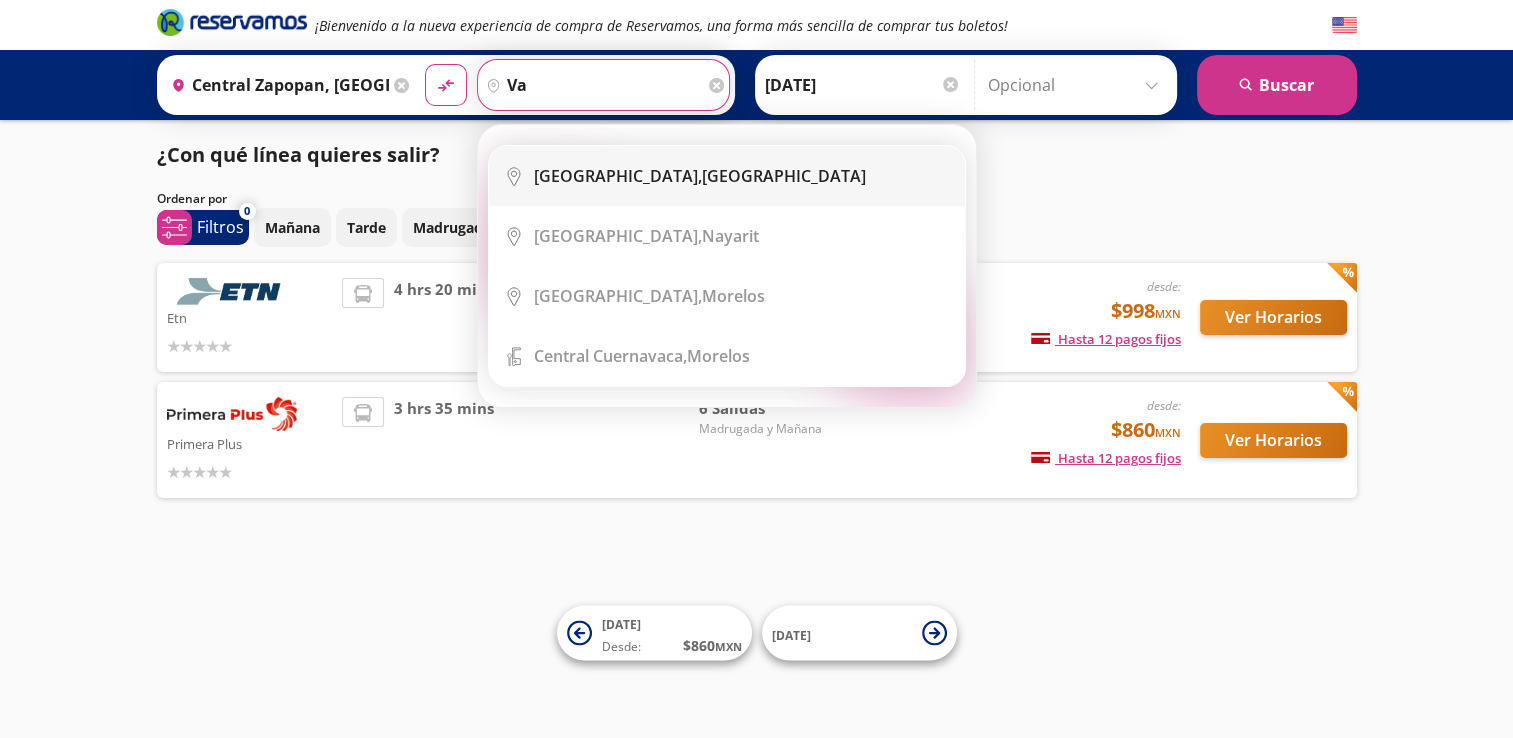 click on "City Icon
[GEOGRAPHIC_DATA],  [GEOGRAPHIC_DATA]" at bounding box center [727, 176] 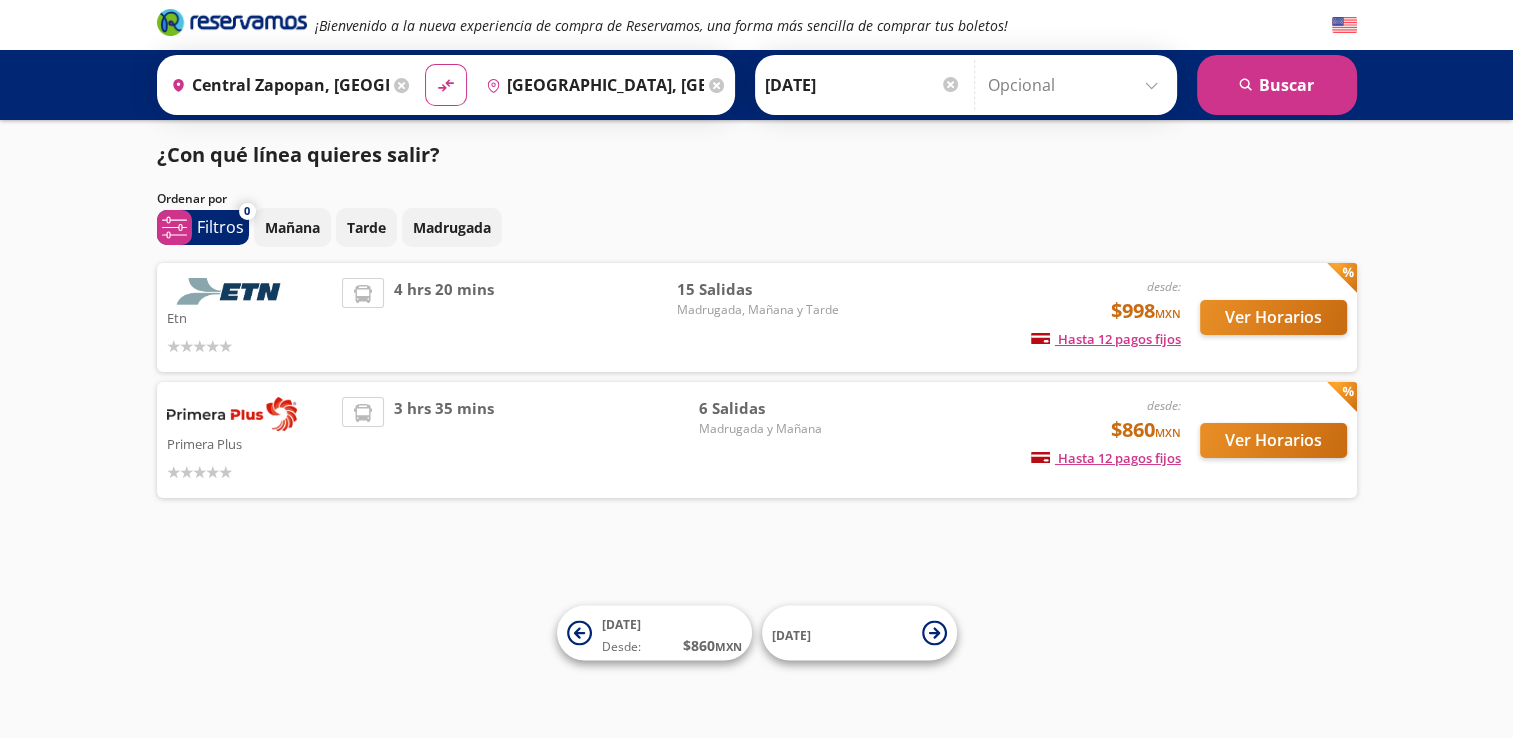 click on "Primera Plus desde: $860  MXN   Hasta 12 pagos fijos Pagos fijos en compras mayores a $30 MXN, con tarjetas de bancos participantes 3 hrs 35 mins 6 Salidas Madrugada y [DATE] Ver Horarios" at bounding box center [757, 440] 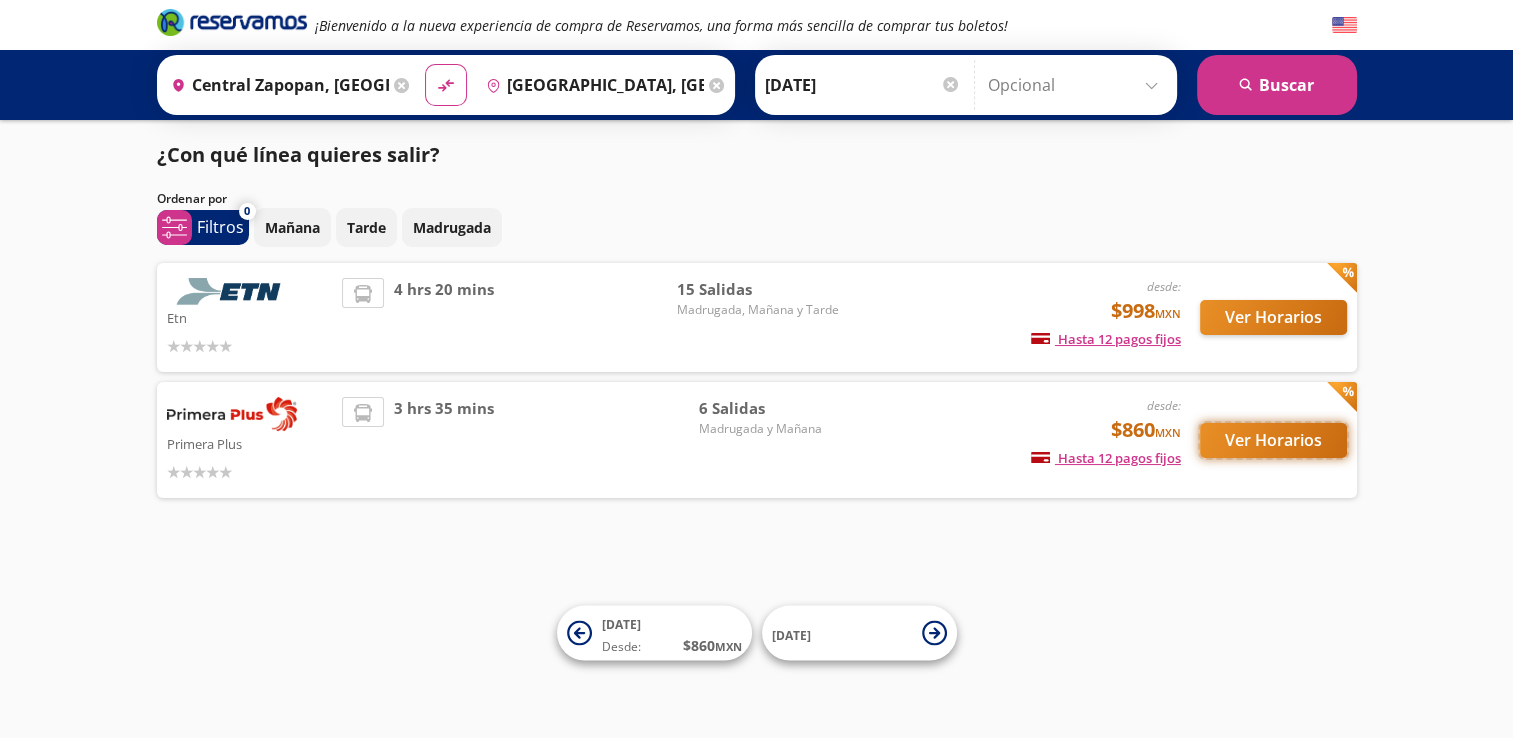 click on "Ver Horarios" at bounding box center (1273, 440) 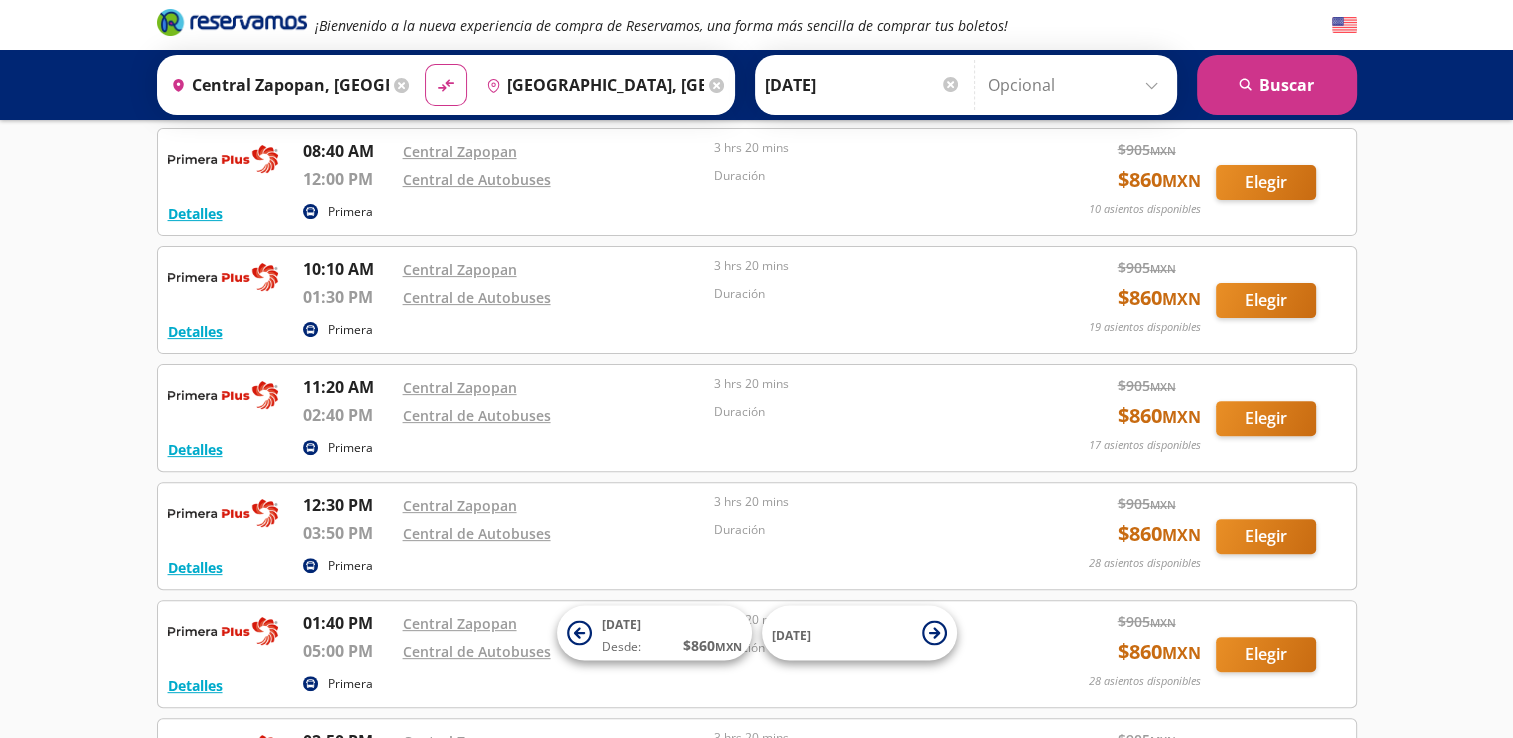 scroll, scrollTop: 576, scrollLeft: 0, axis: vertical 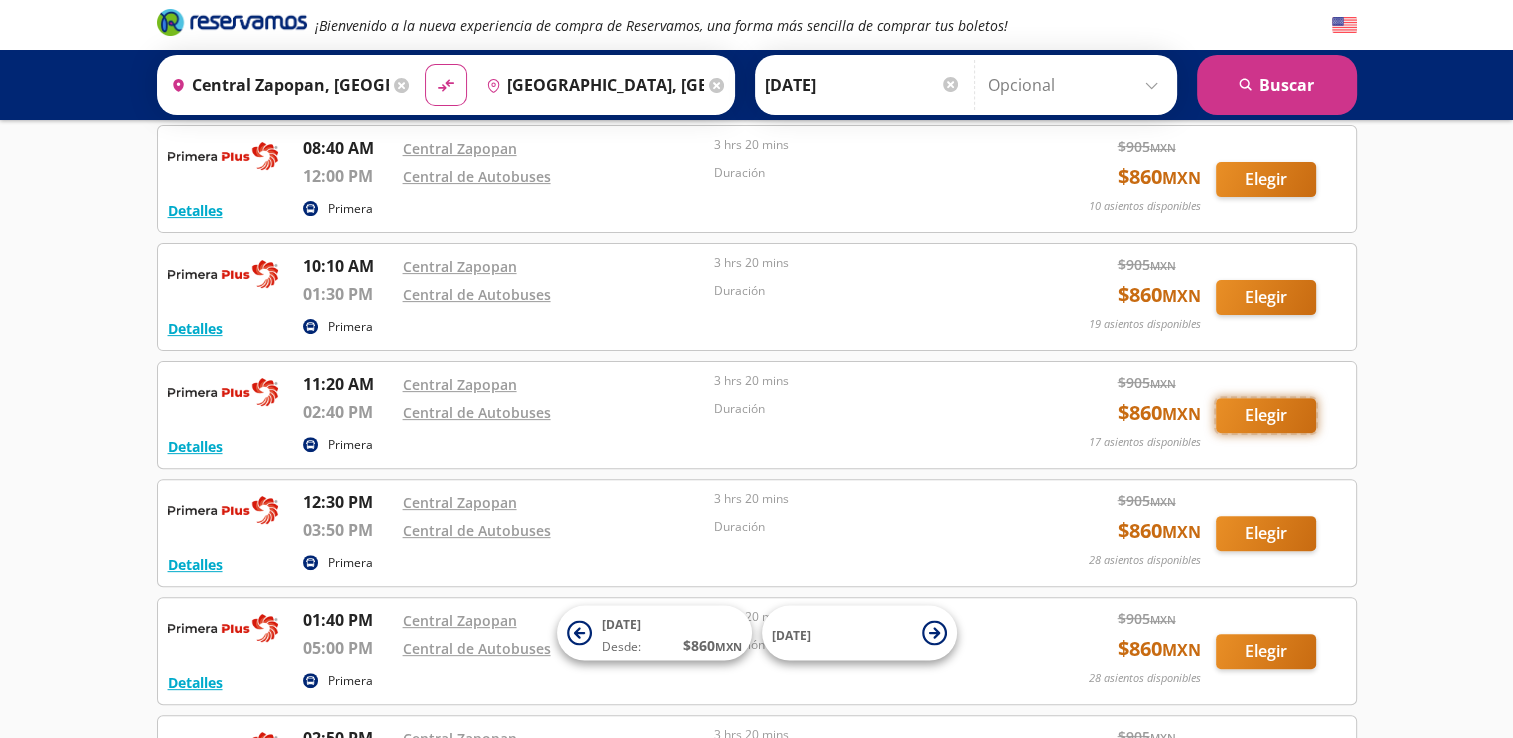 click on "Elegir" at bounding box center [1266, 415] 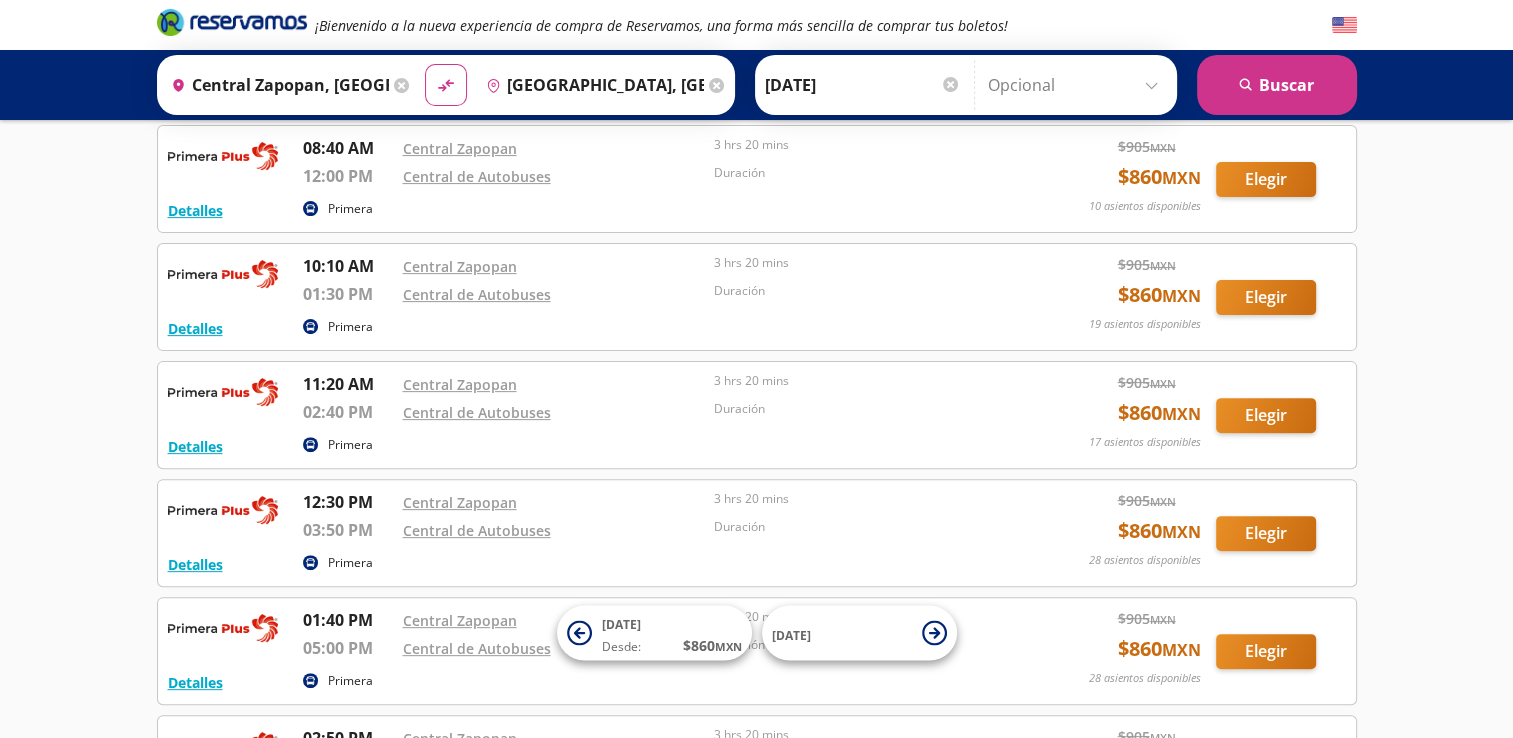 scroll, scrollTop: 0, scrollLeft: 0, axis: both 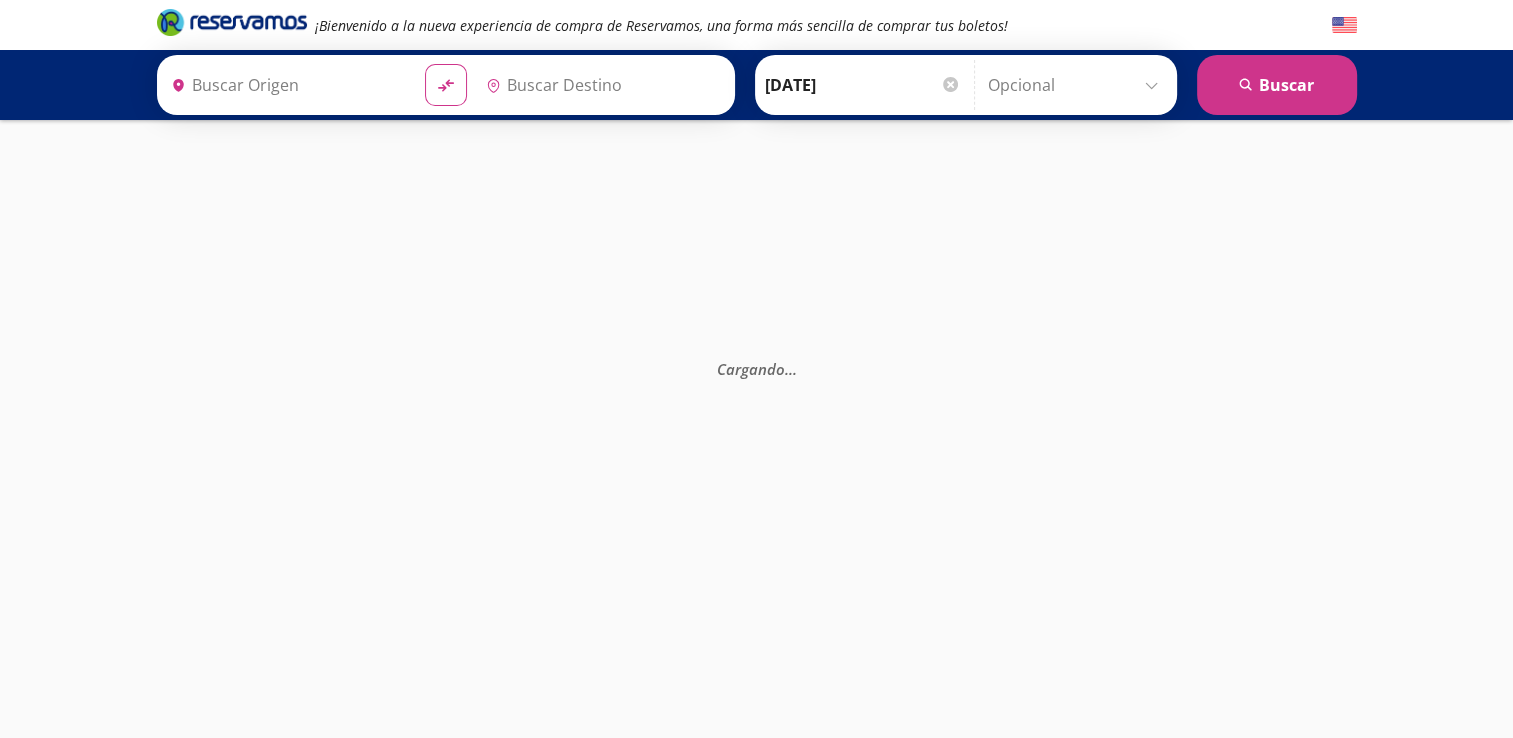 type on "[GEOGRAPHIC_DATA], [GEOGRAPHIC_DATA]" 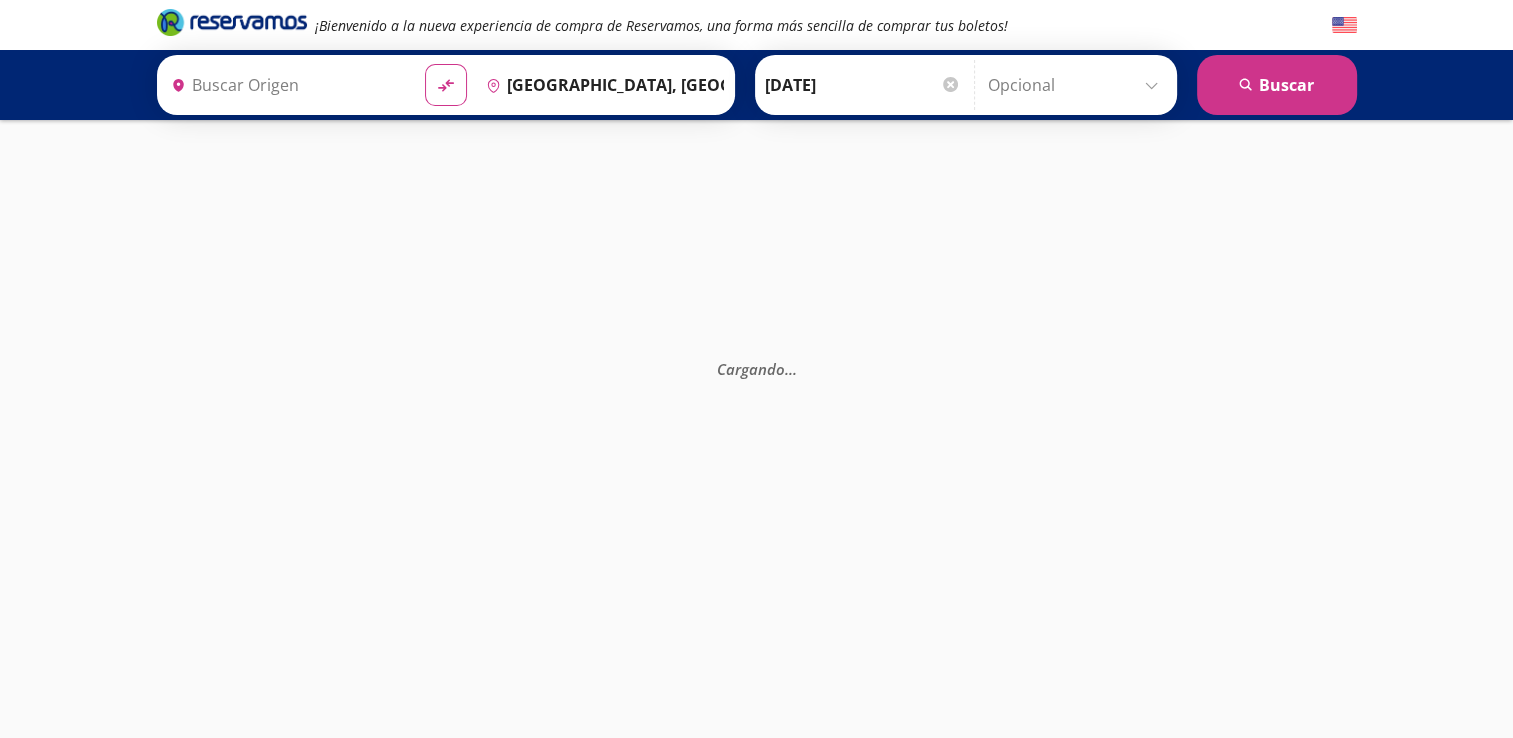 type on "Central Zapopan, [GEOGRAPHIC_DATA]" 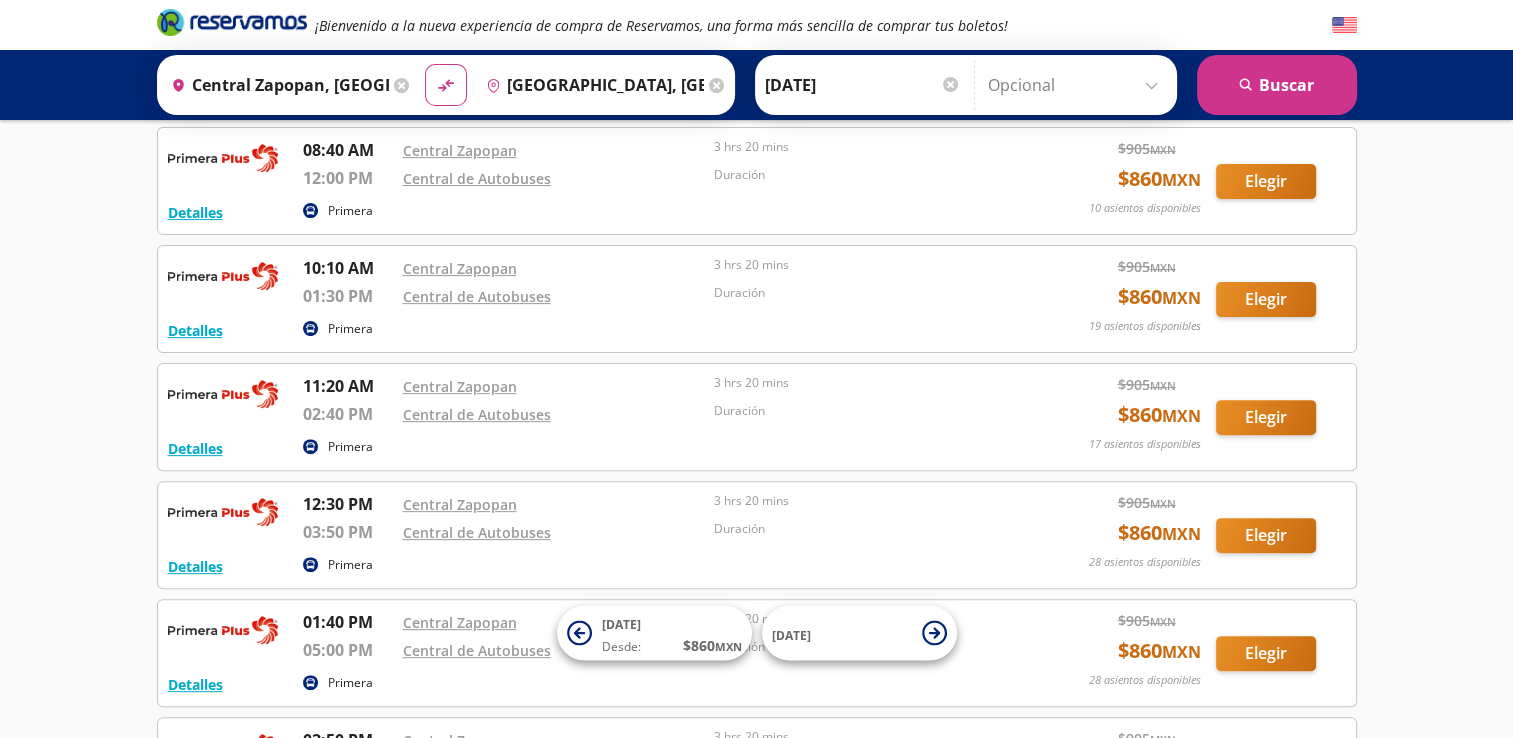 scroll, scrollTop: 589, scrollLeft: 0, axis: vertical 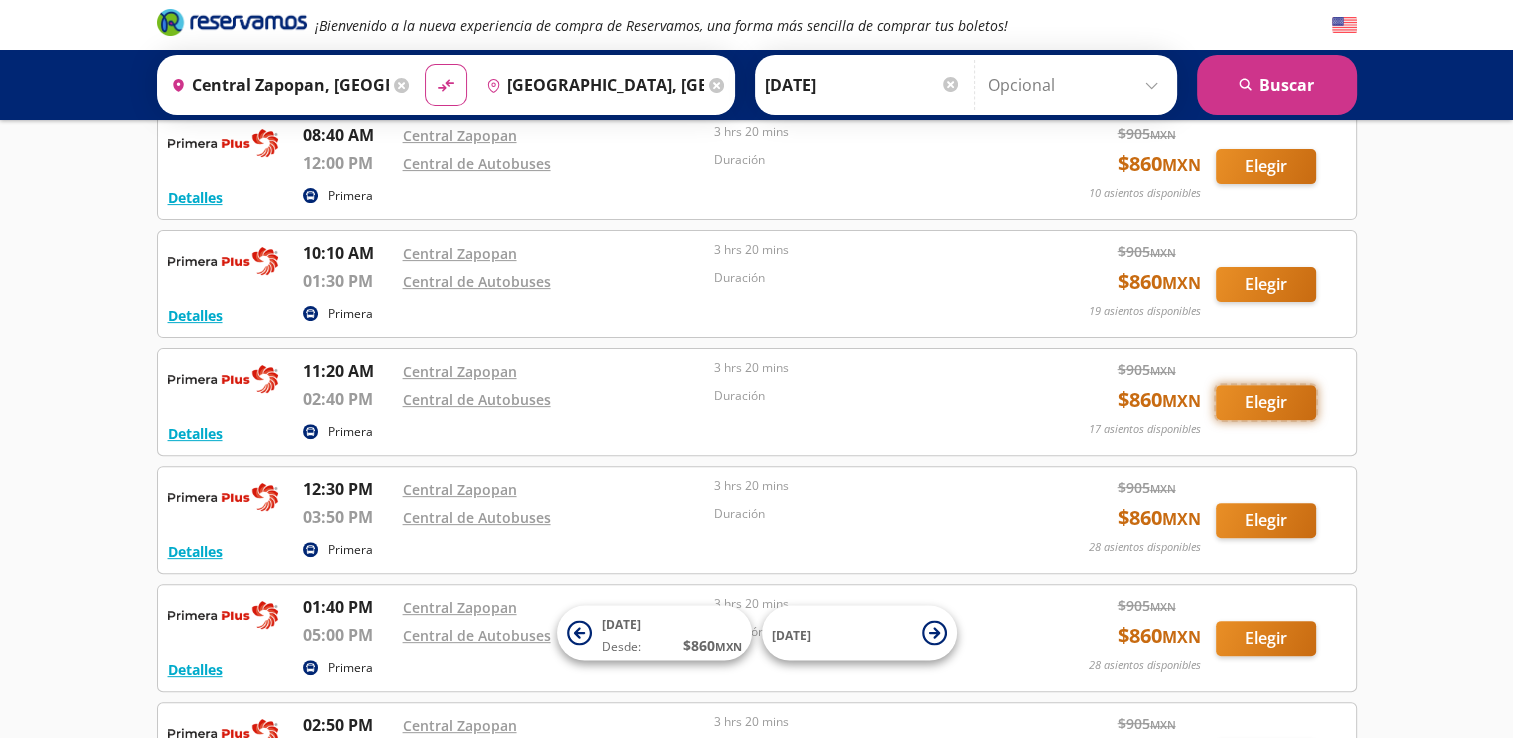 click on "Elegir" at bounding box center [1266, 402] 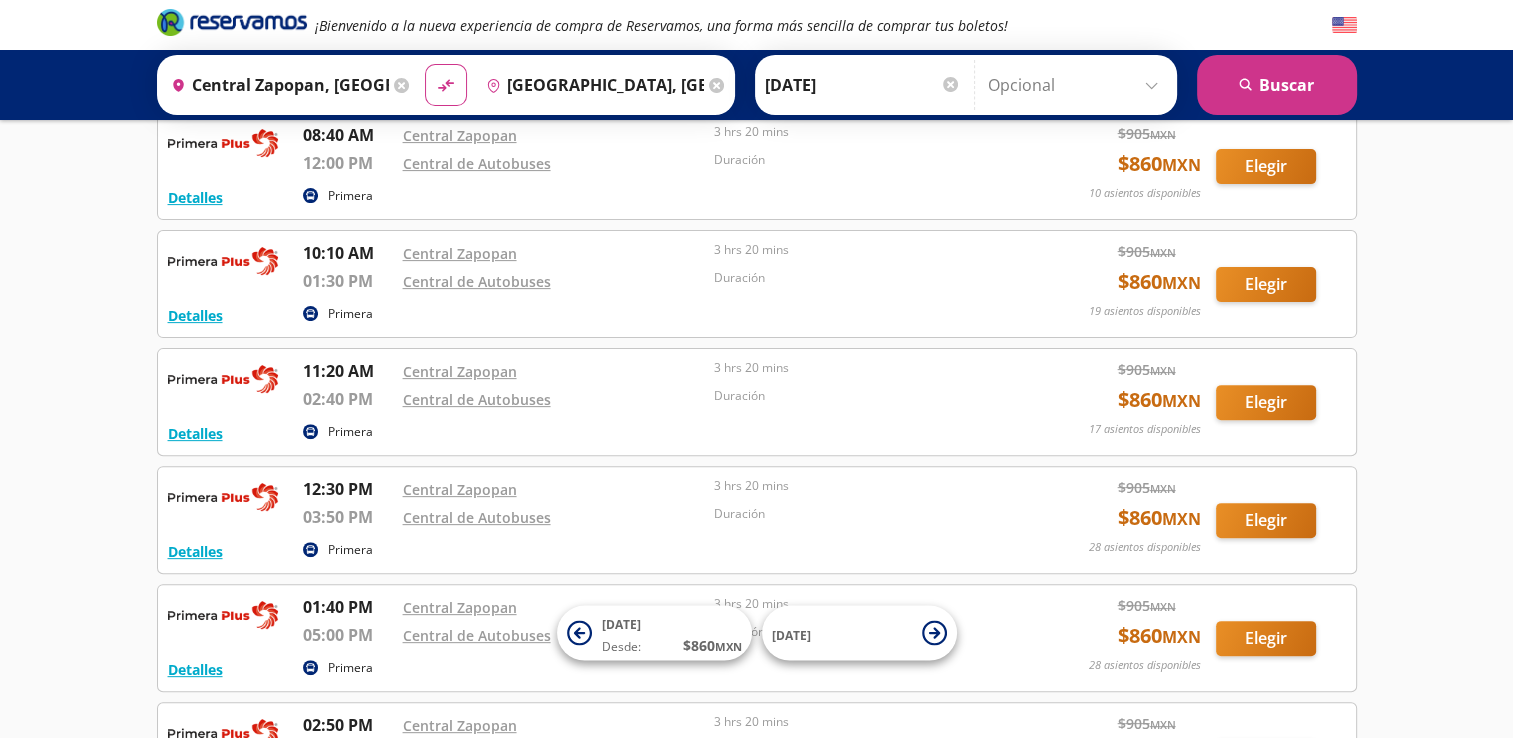 scroll, scrollTop: 0, scrollLeft: 0, axis: both 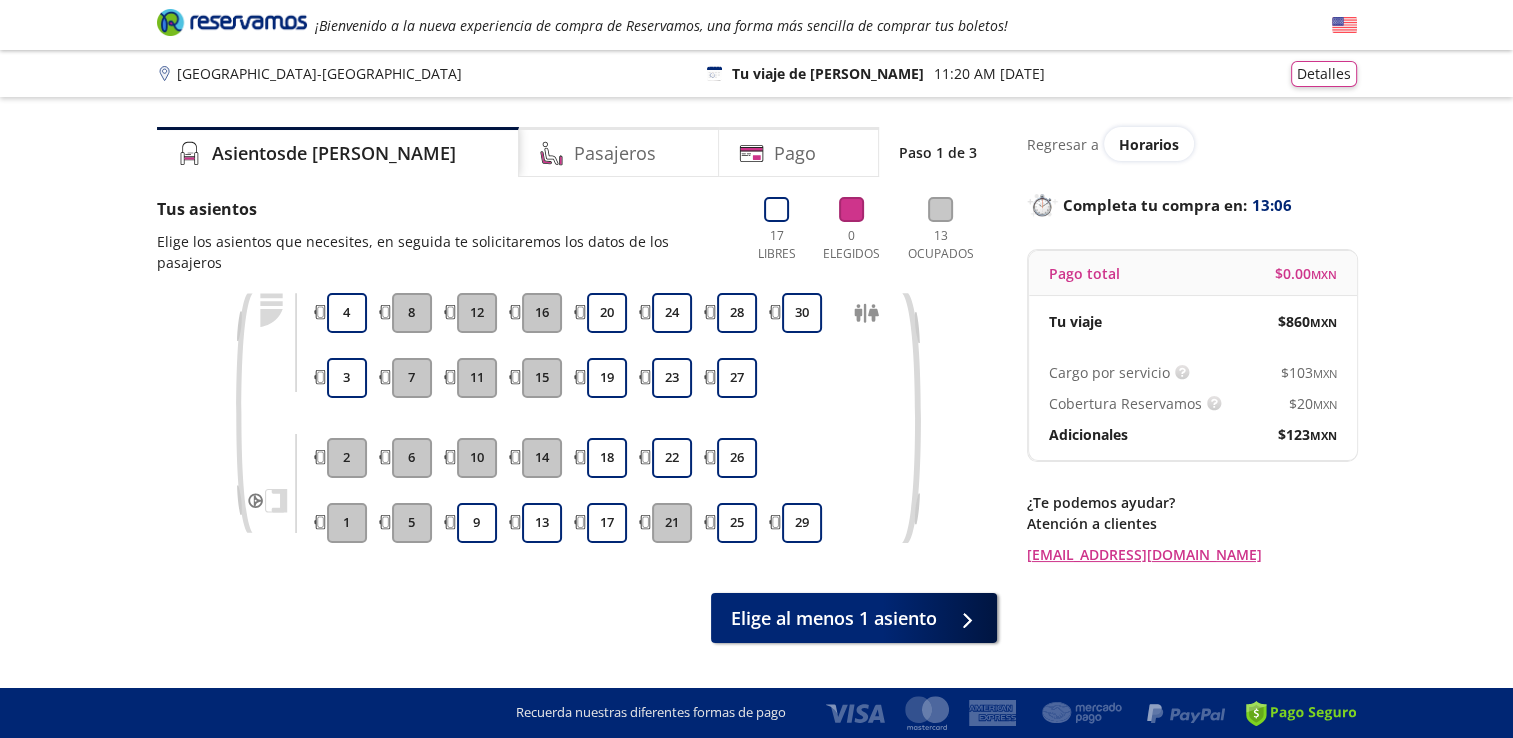 click at bounding box center [267, 413] 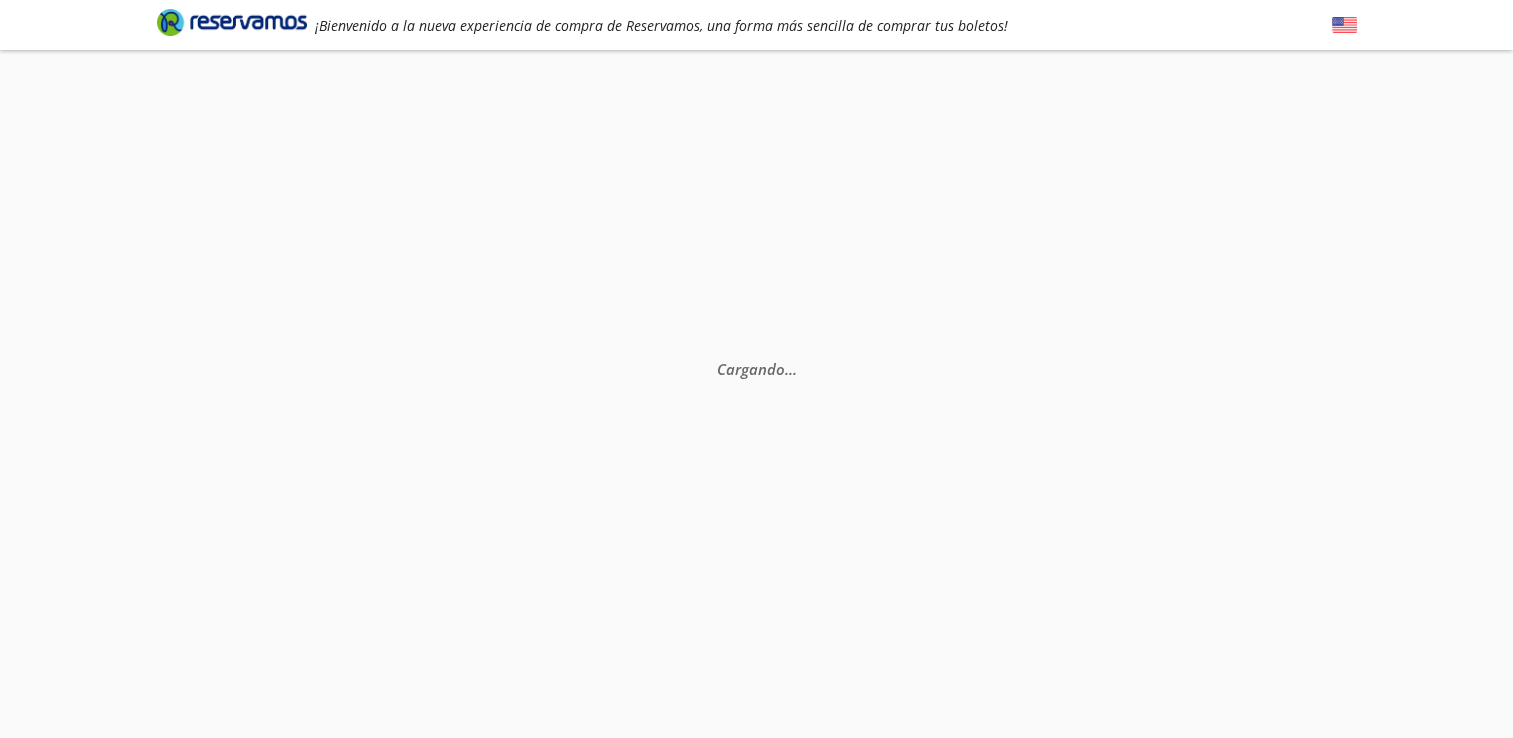 scroll, scrollTop: 0, scrollLeft: 0, axis: both 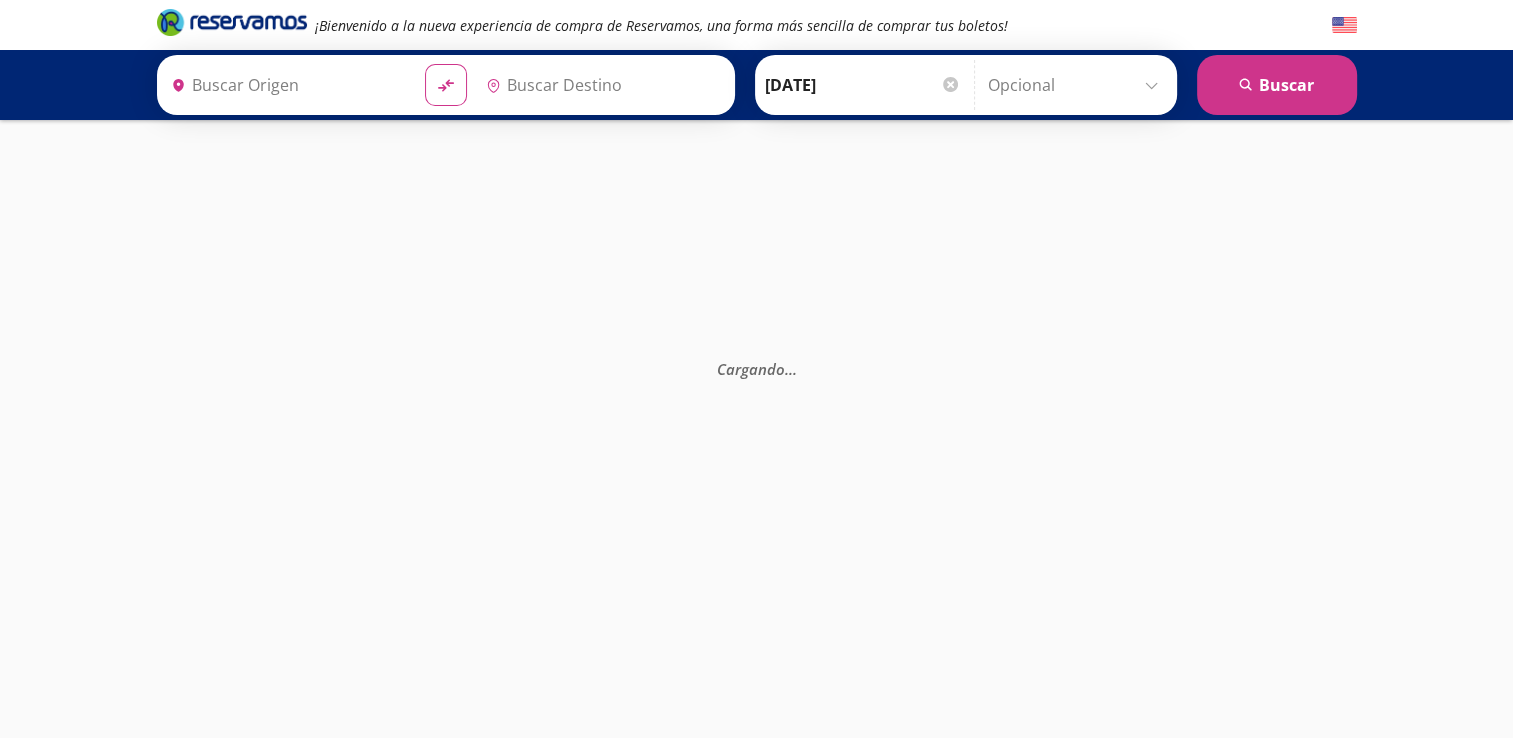 type on "[GEOGRAPHIC_DATA], [GEOGRAPHIC_DATA]" 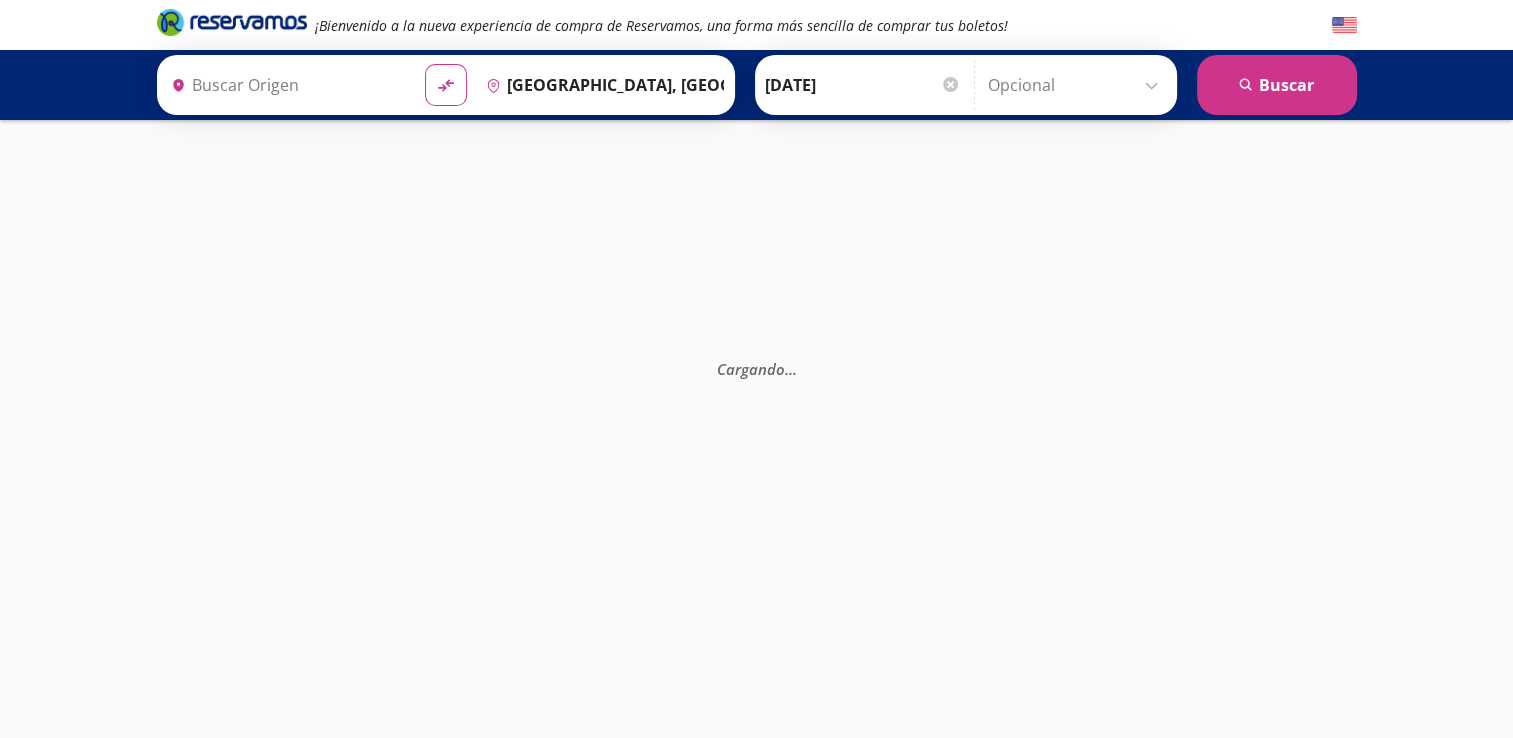 type on "Central Zapopan, [GEOGRAPHIC_DATA]" 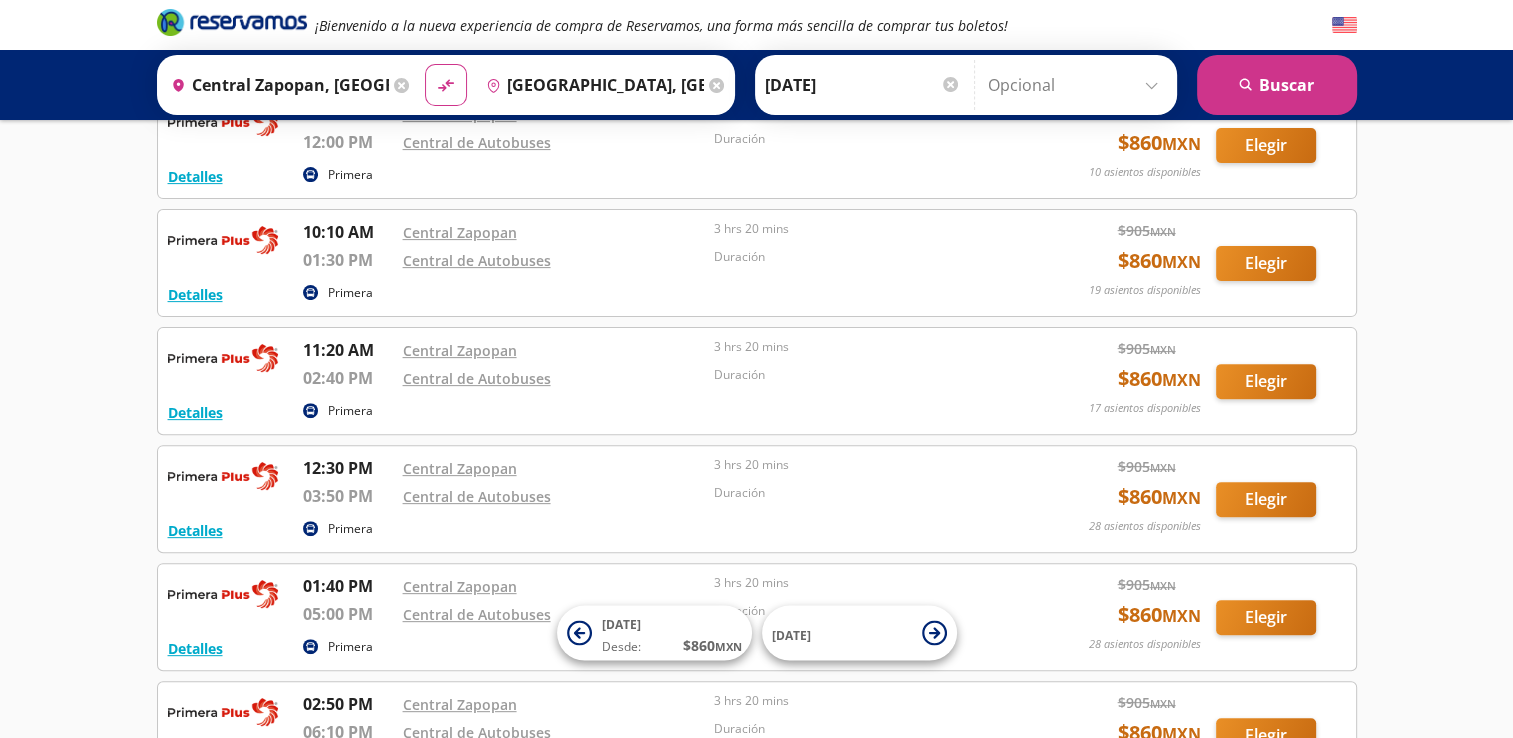 scroll, scrollTop: 605, scrollLeft: 0, axis: vertical 